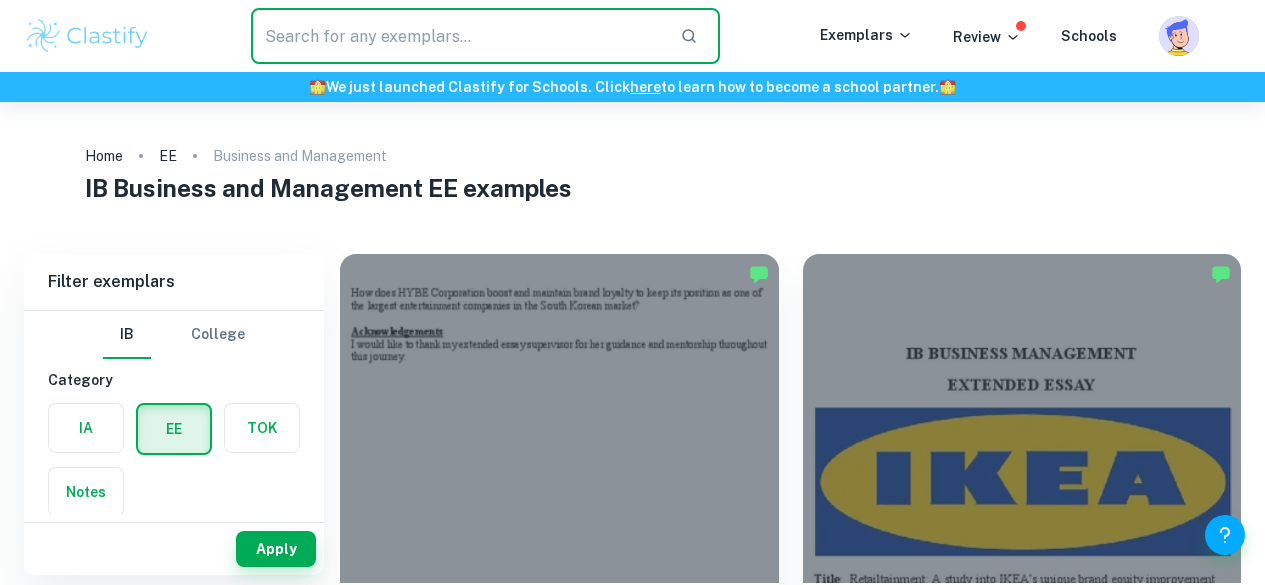 scroll, scrollTop: 0, scrollLeft: 0, axis: both 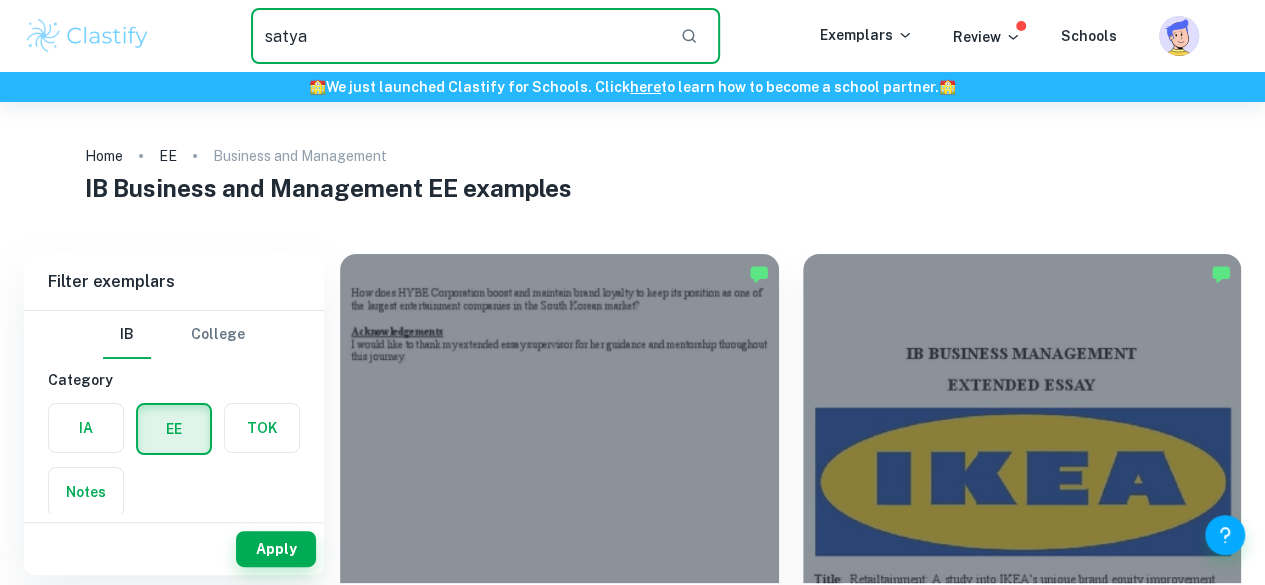 type on "satya" 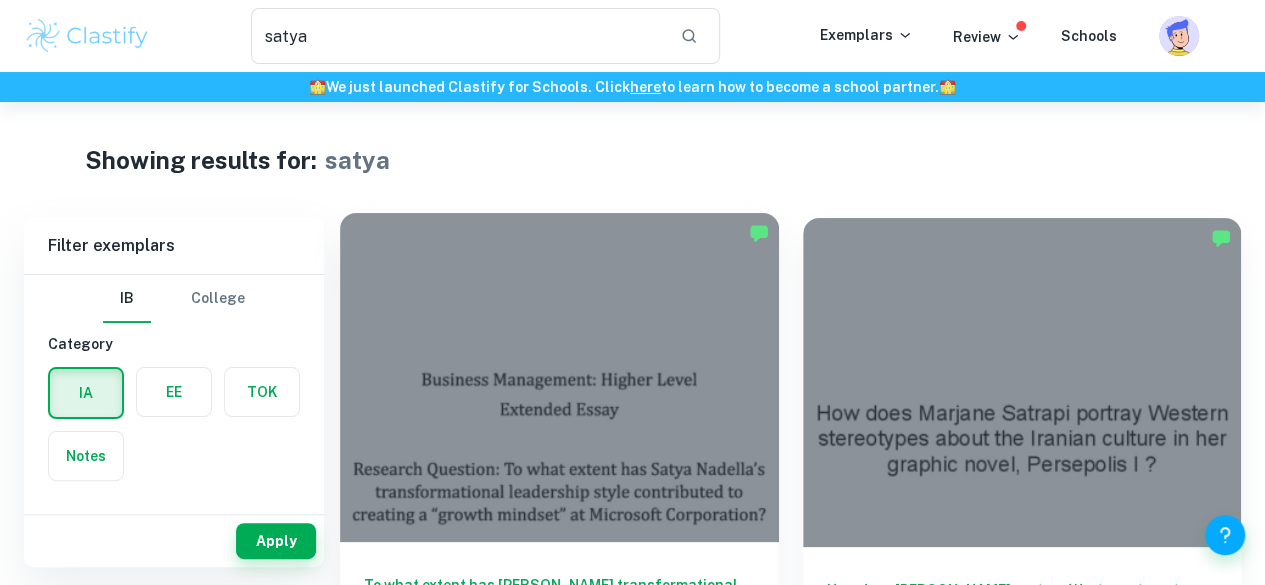 click at bounding box center (559, 377) 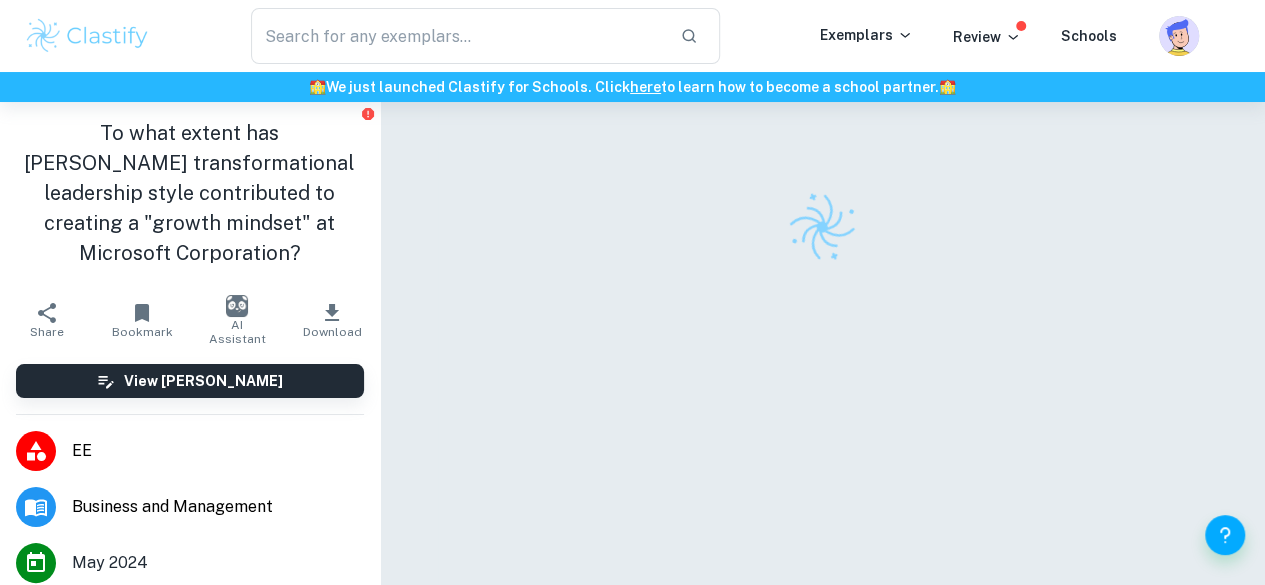 scroll, scrollTop: 102, scrollLeft: 0, axis: vertical 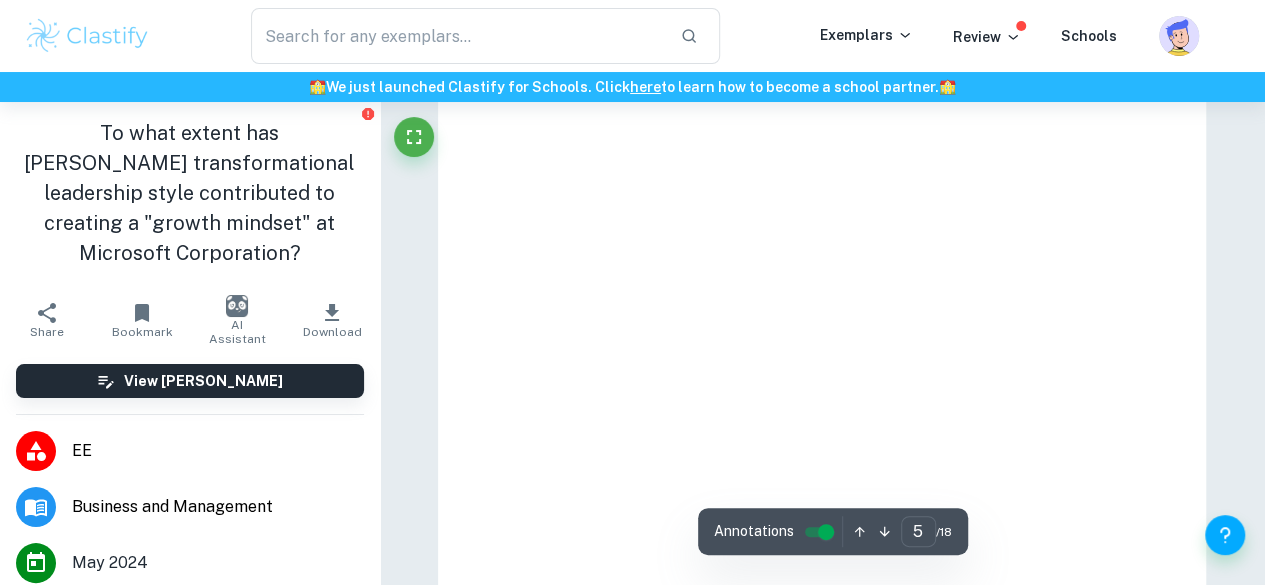 type on "4" 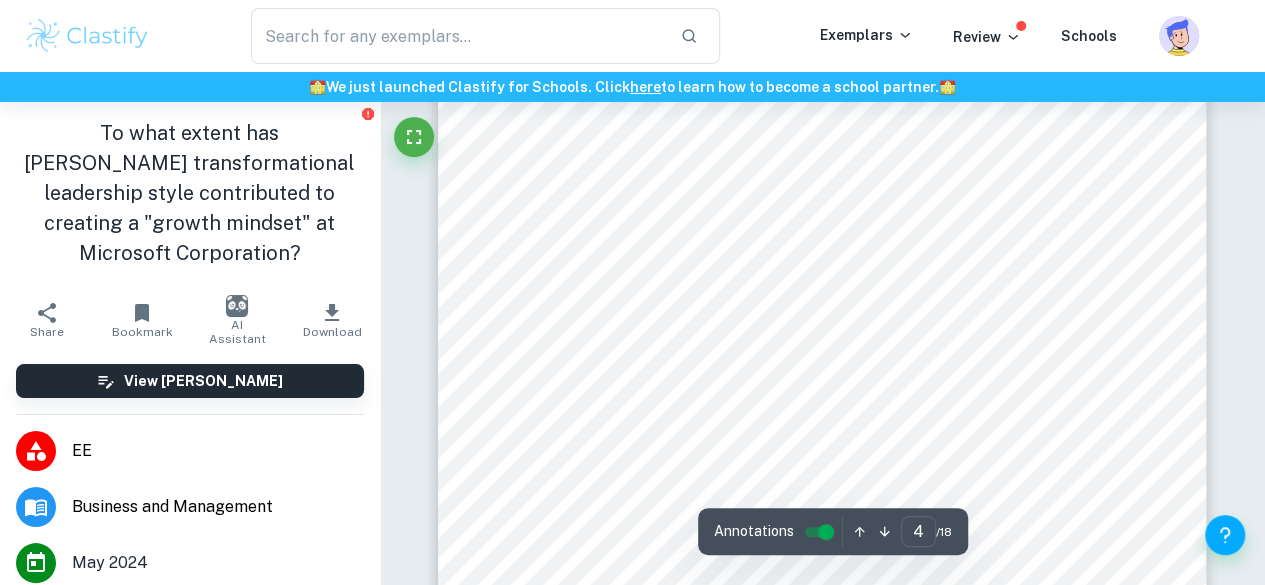 scroll, scrollTop: 3954, scrollLeft: 0, axis: vertical 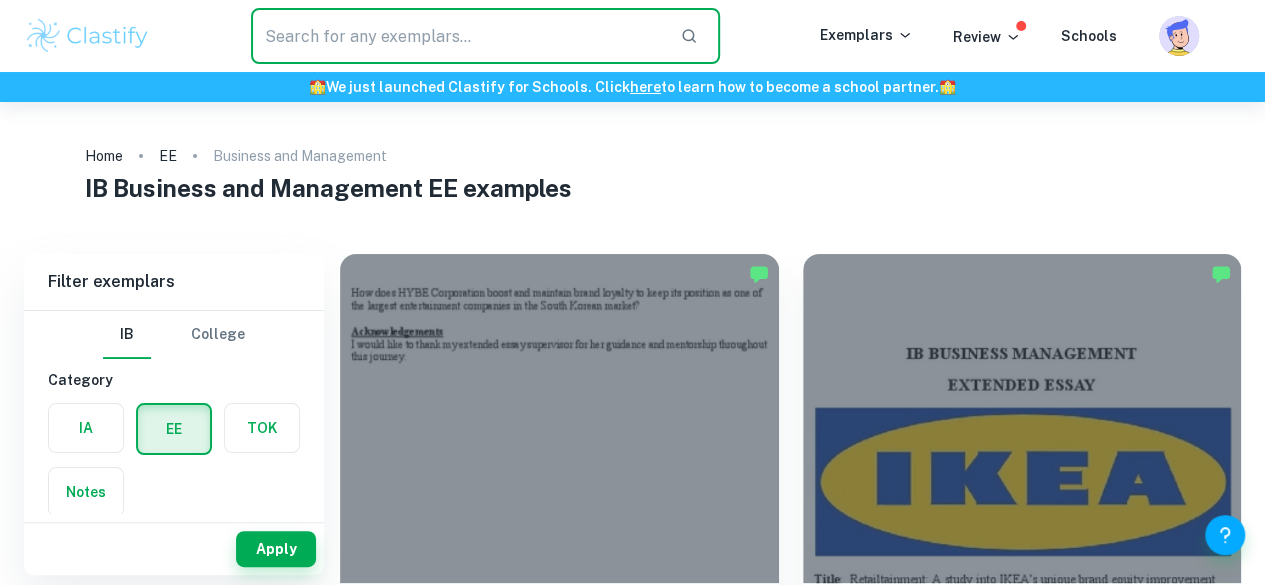 click at bounding box center (457, 36) 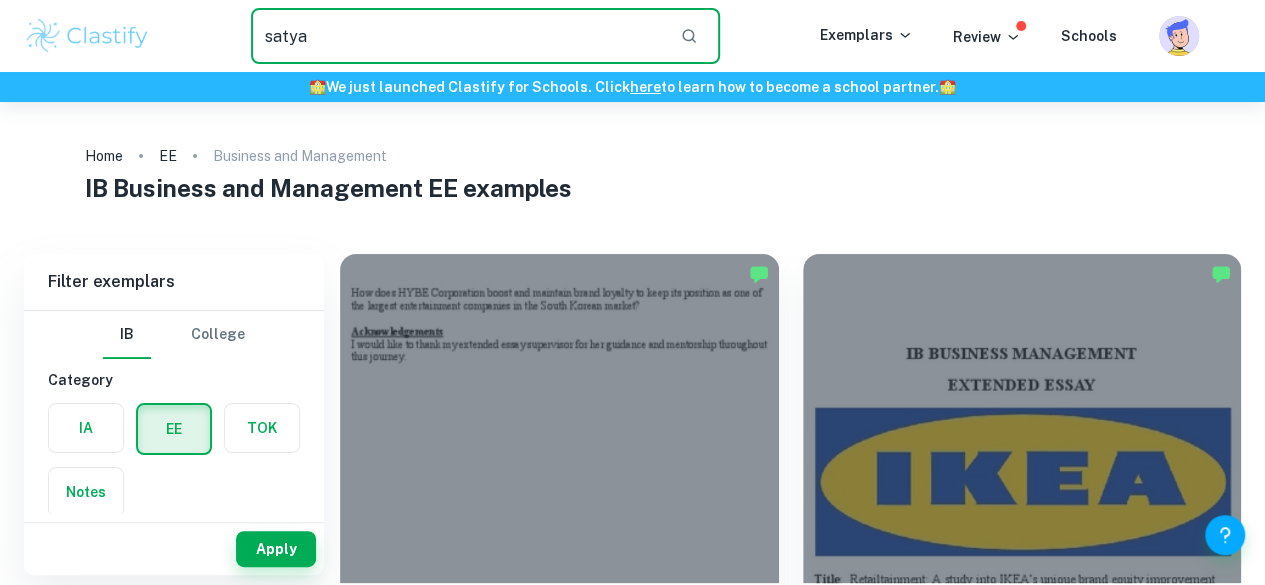 type on "satya" 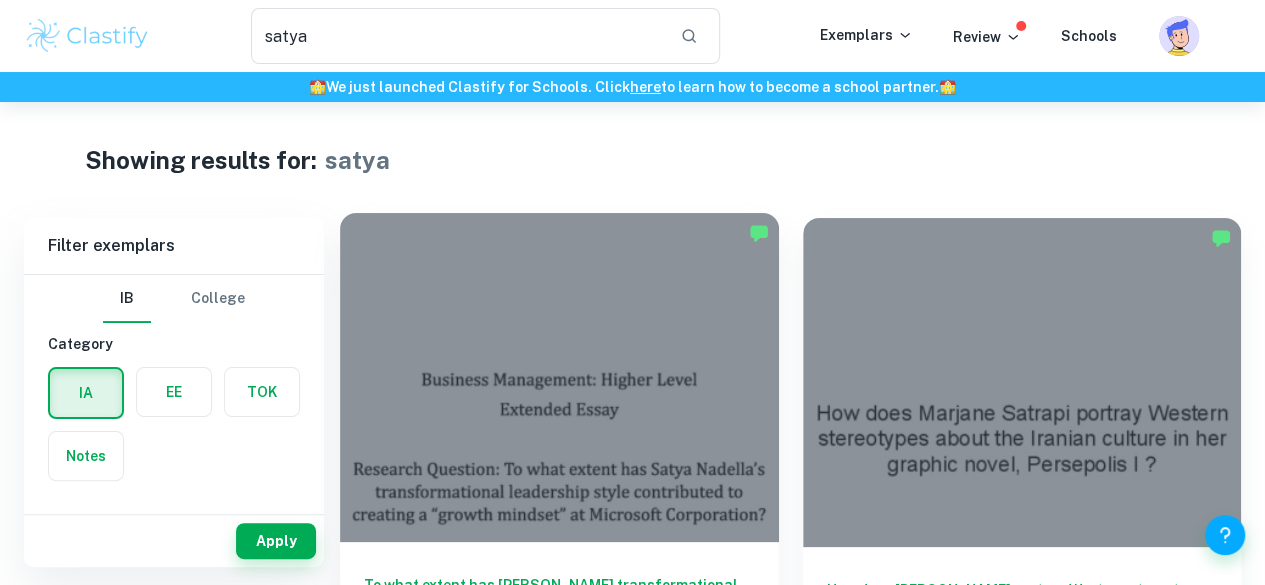 click at bounding box center [559, 377] 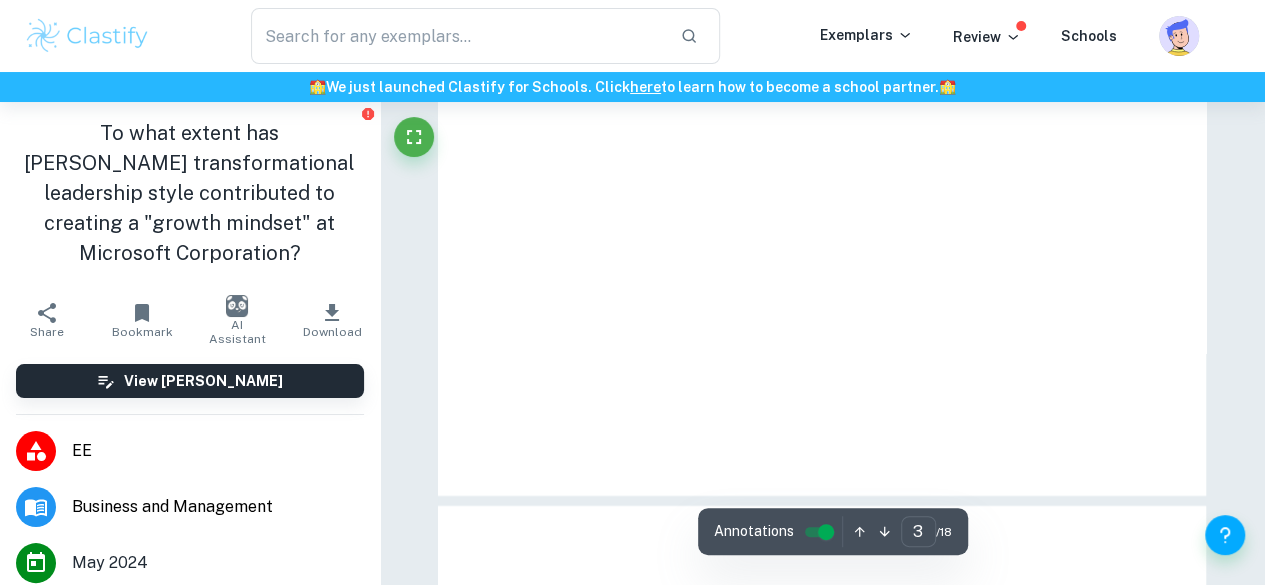 scroll, scrollTop: 3028, scrollLeft: 0, axis: vertical 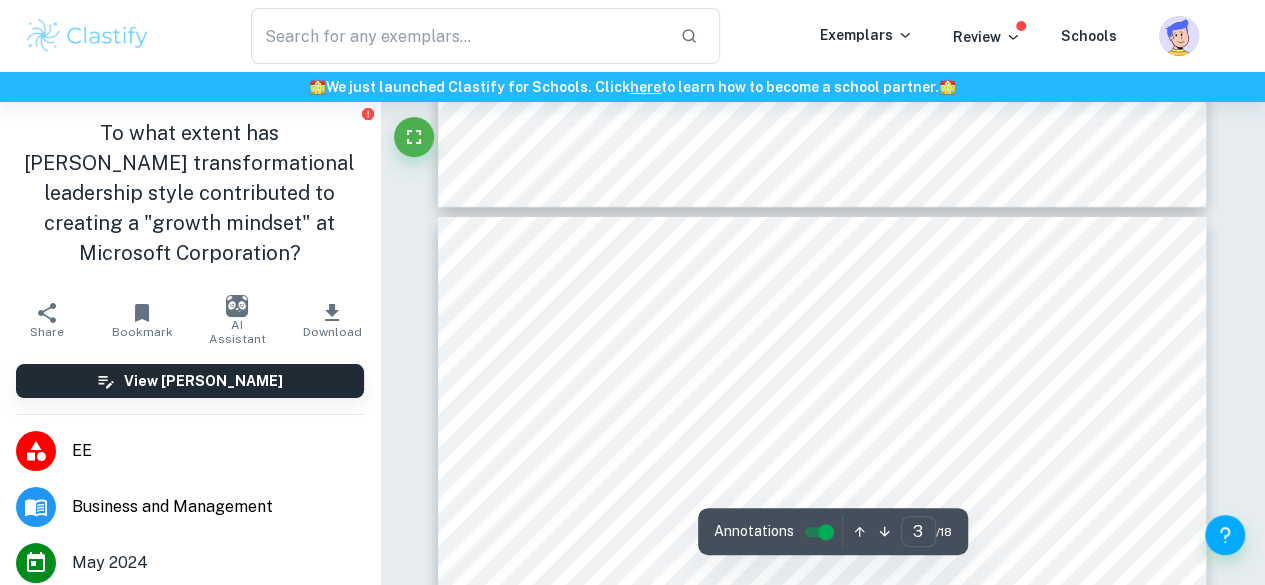 type on "4" 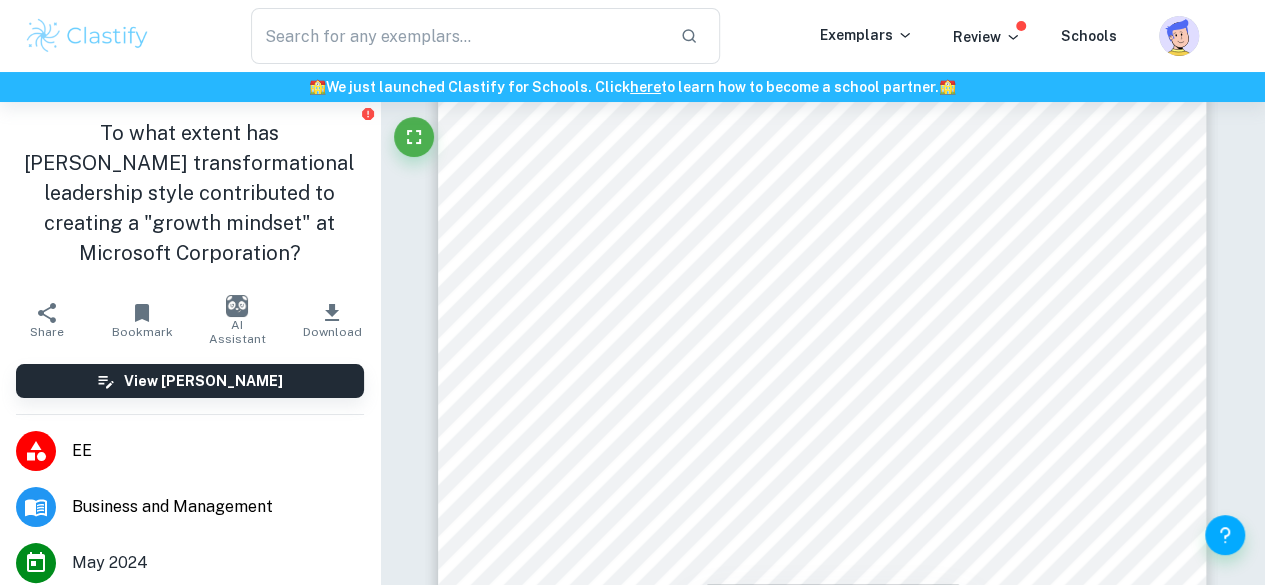 scroll, scrollTop: 3923, scrollLeft: 0, axis: vertical 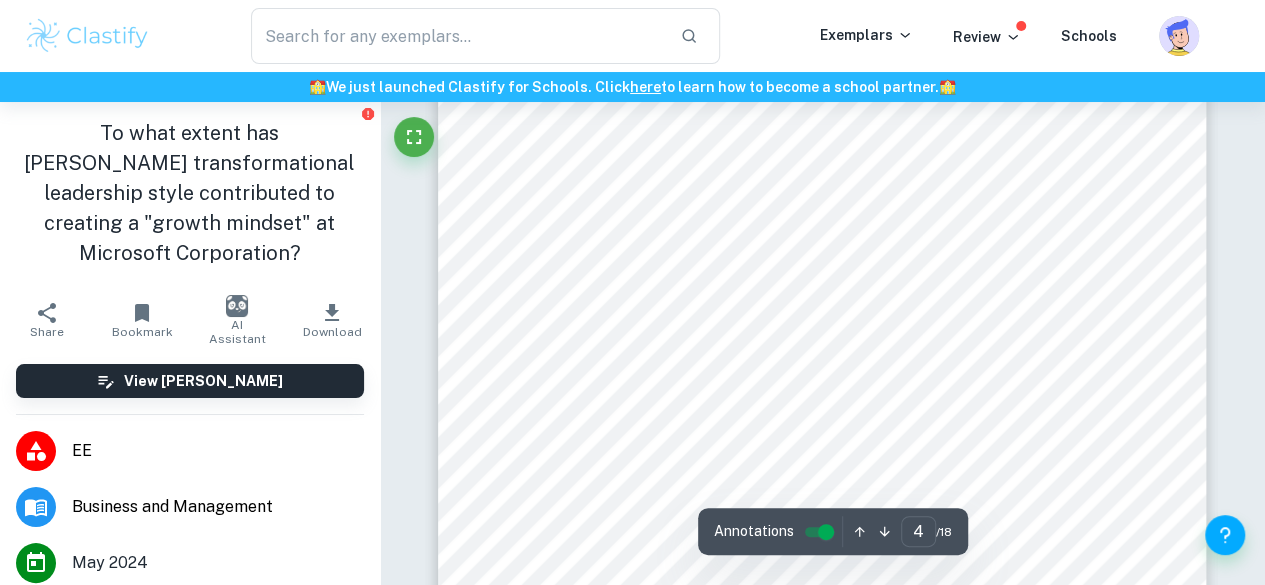 drag, startPoint x: 773, startPoint y: 303, endPoint x: 825, endPoint y: 296, distance: 52.46904 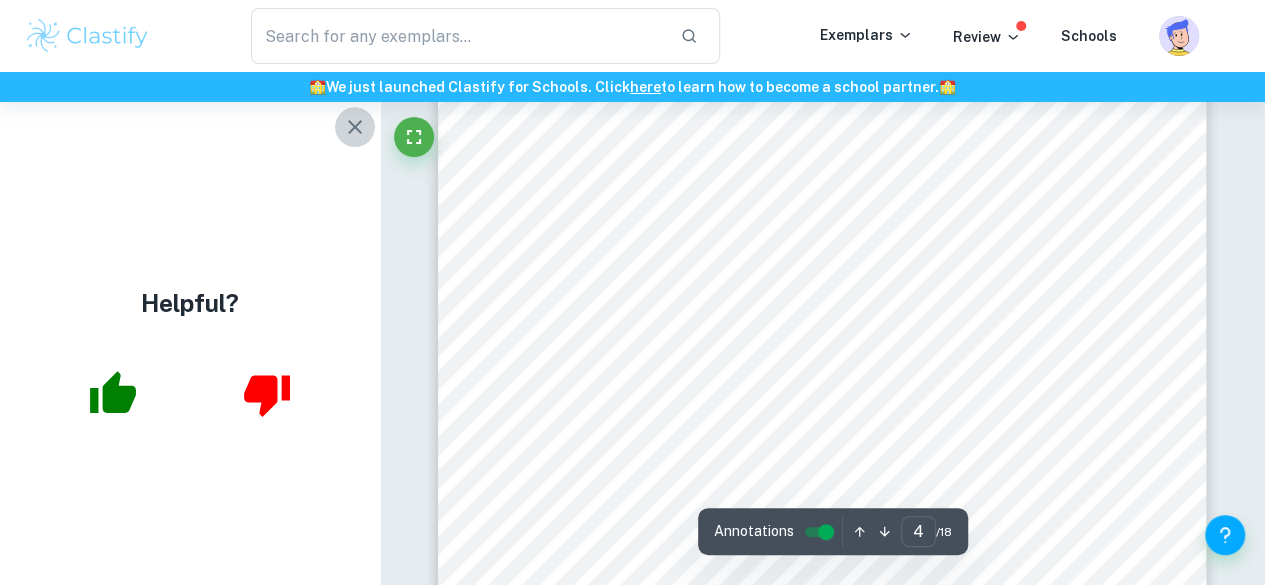 click 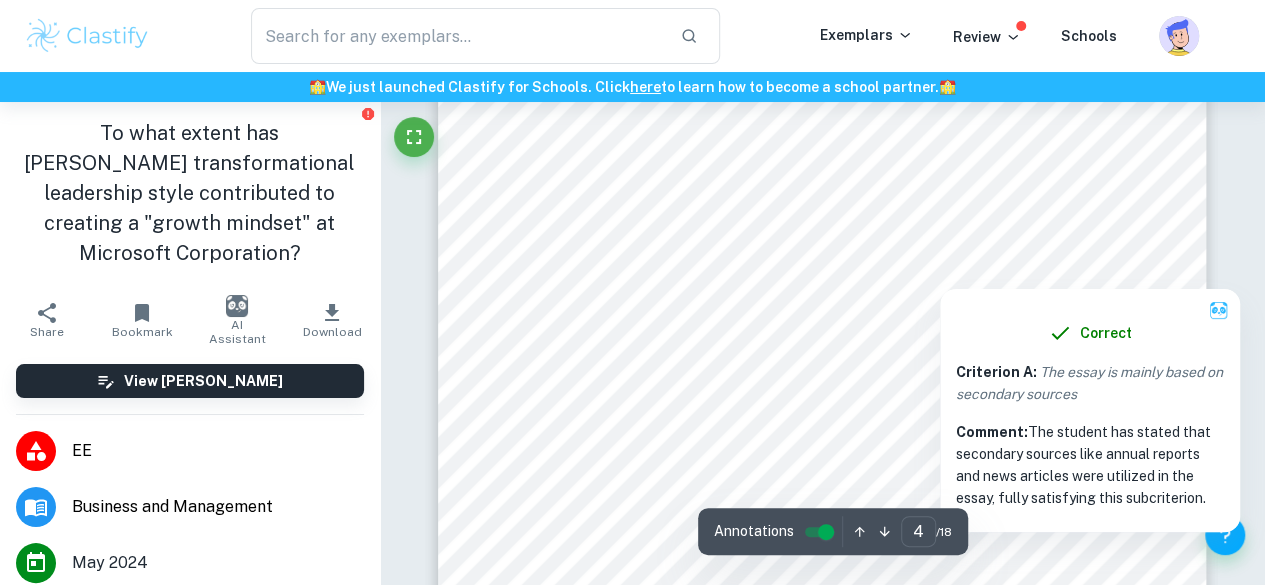 scroll, scrollTop: 4014, scrollLeft: 0, axis: vertical 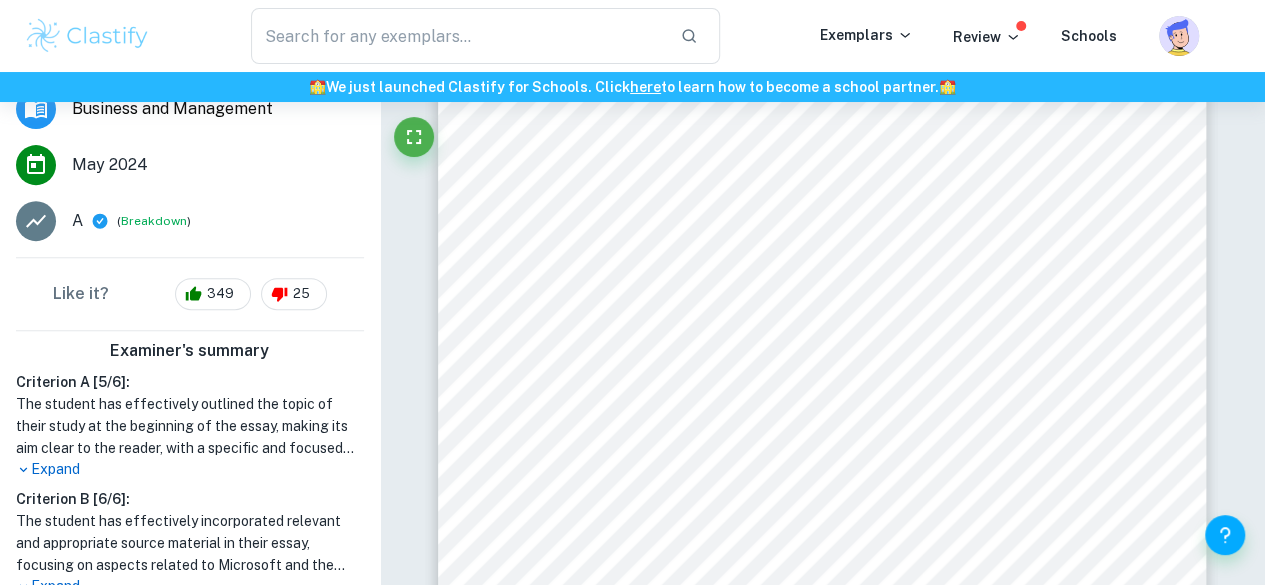 click on "Expand" at bounding box center (190, 469) 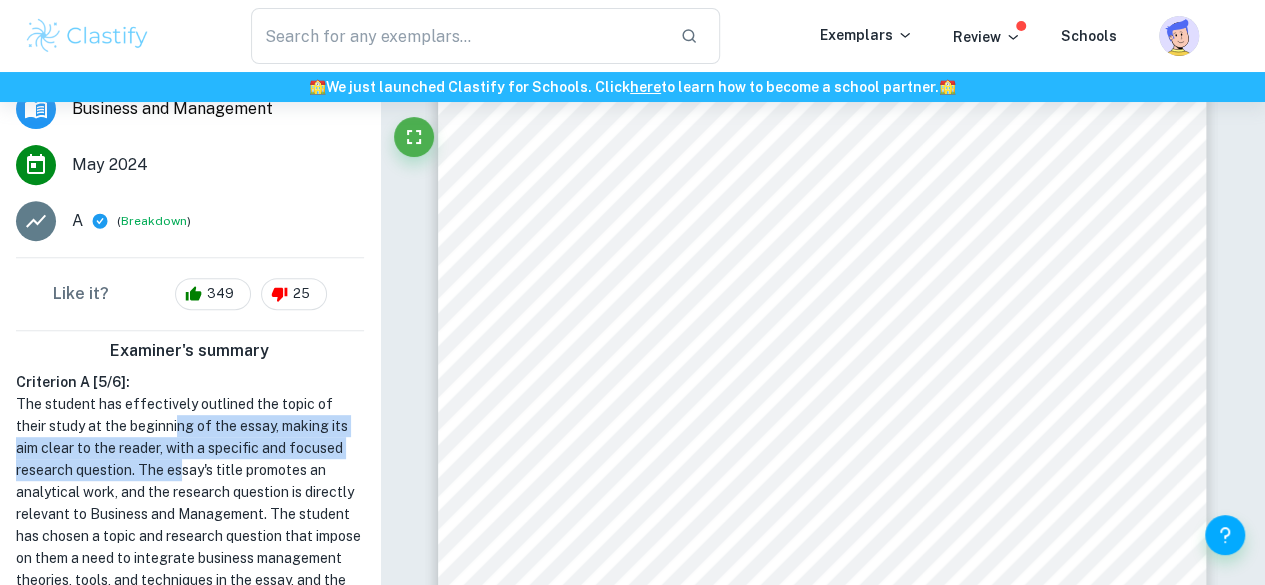drag, startPoint x: 180, startPoint y: 391, endPoint x: 237, endPoint y: 451, distance: 82.75868 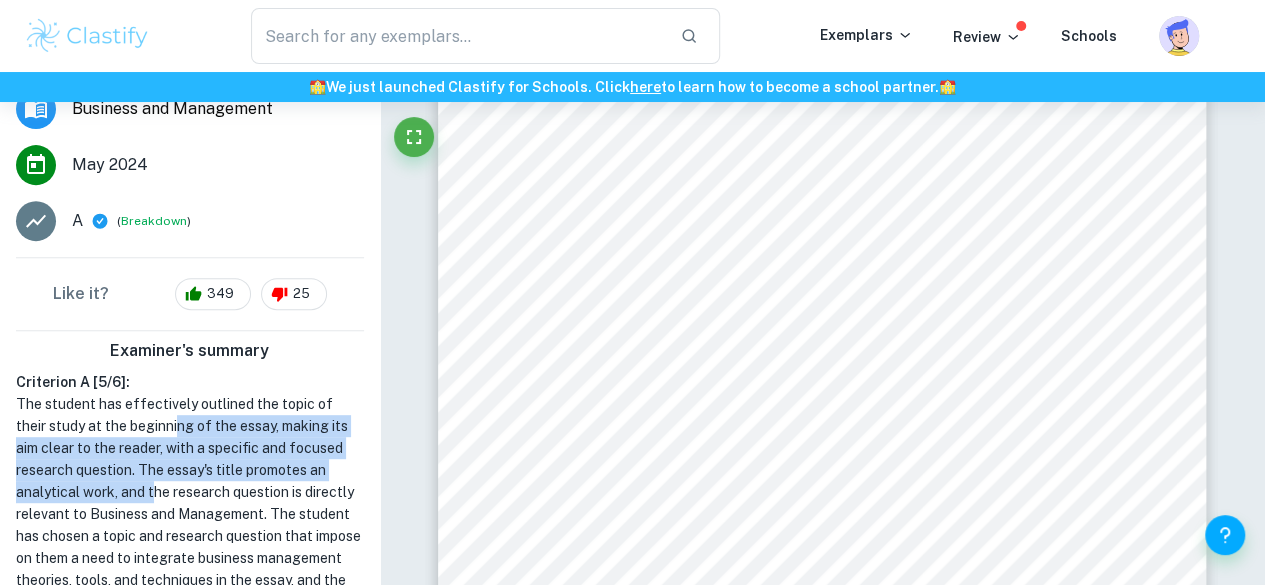 click on "The student has effectively outlined the topic of their study at the beginning of the essay, making its aim clear to the reader, with a specific and focused research question. The essay's title promotes an analytical work, and the research question is directly relevant to Business and Management. The student has chosen a topic and research question that impose on them a need to integrate business management theories, tools, and techniques in the essay, and the essay is mainly based on secondary sources, facilitating both quantitative and qualitative analysis and evaluation. However, the essay lacks an outline of a consciously planned methodology aimed at answering the research question, as the student did not consider the limitations of their methods." at bounding box center (190, 558) 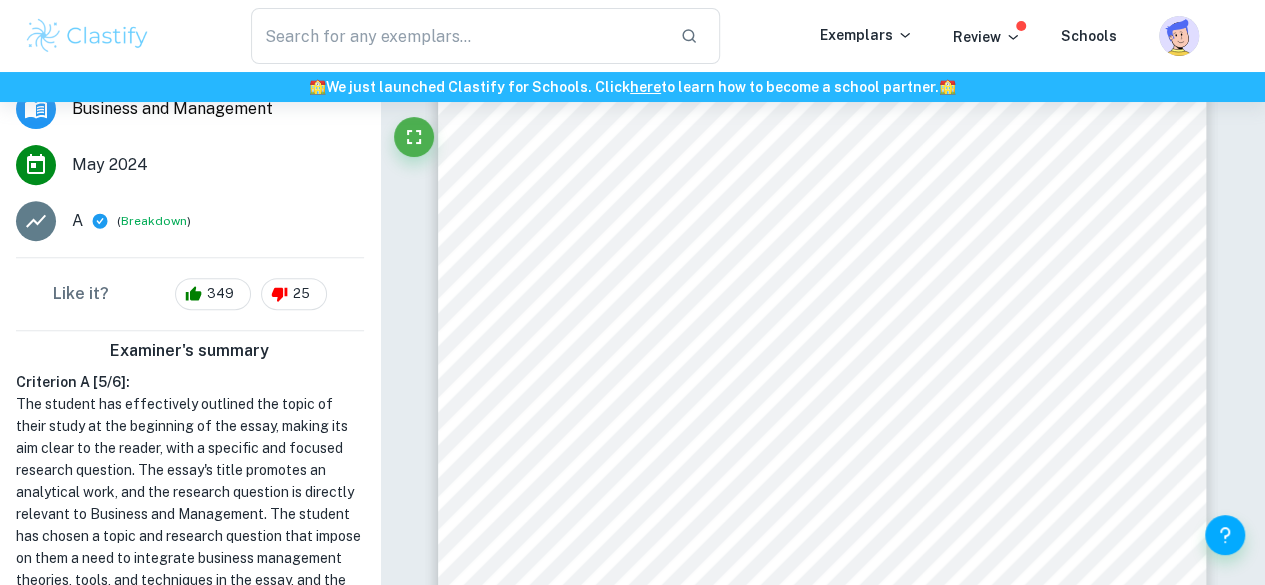 scroll, scrollTop: 422, scrollLeft: 0, axis: vertical 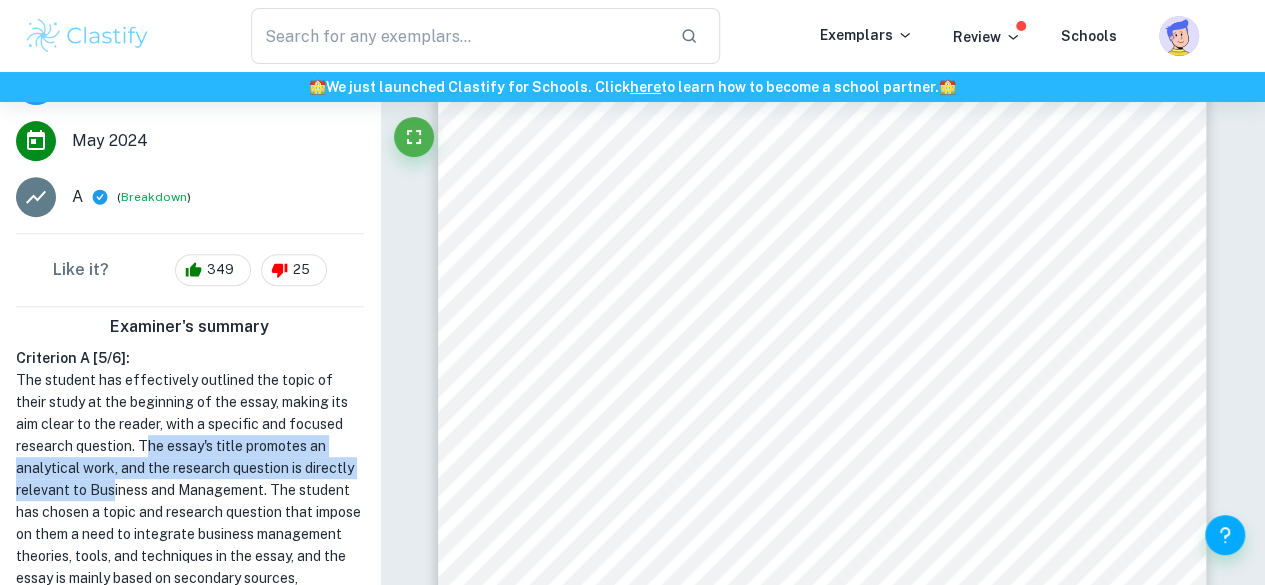 drag, startPoint x: 237, startPoint y: 451, endPoint x: 200, endPoint y: 421, distance: 47.63402 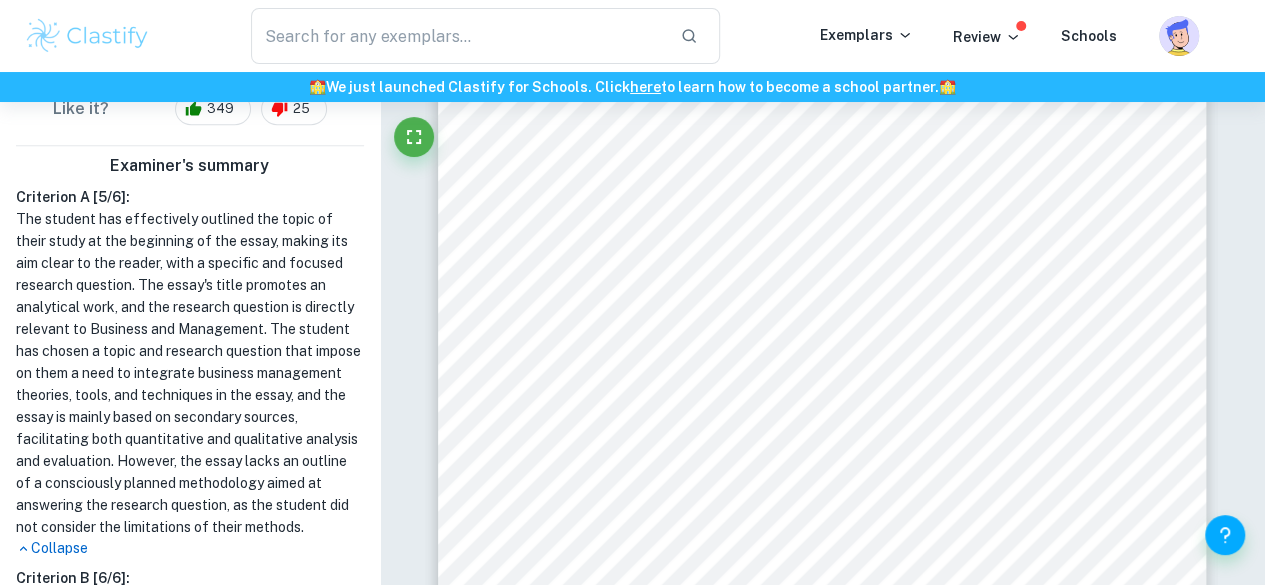 scroll, scrollTop: 593, scrollLeft: 0, axis: vertical 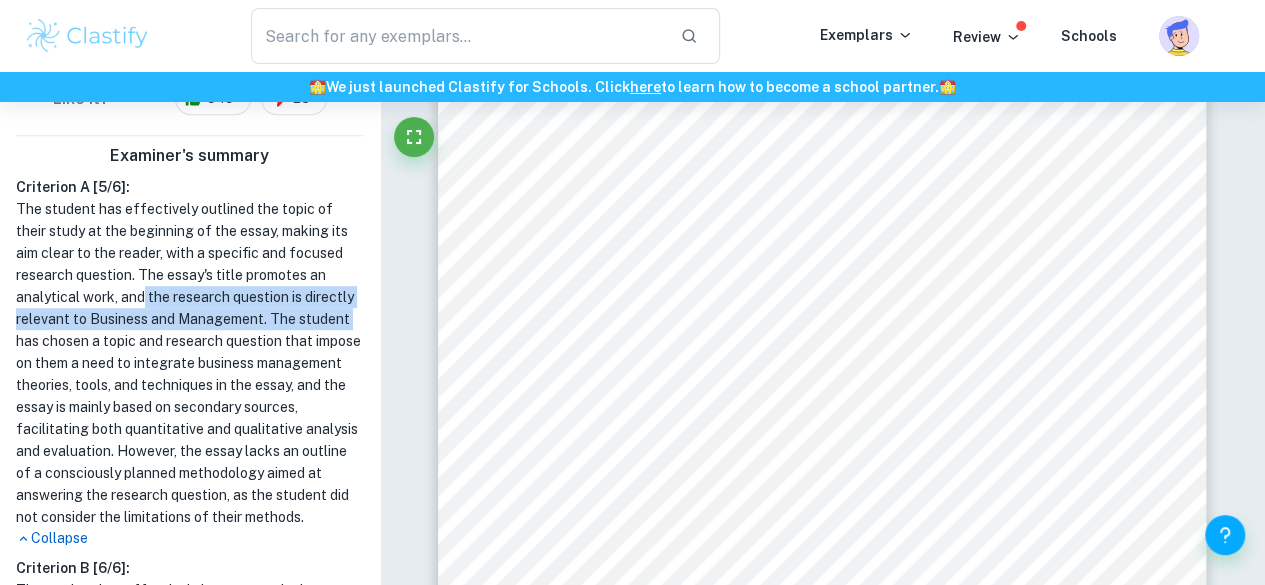 drag, startPoint x: 226, startPoint y: 260, endPoint x: 188, endPoint y: 315, distance: 66.85058 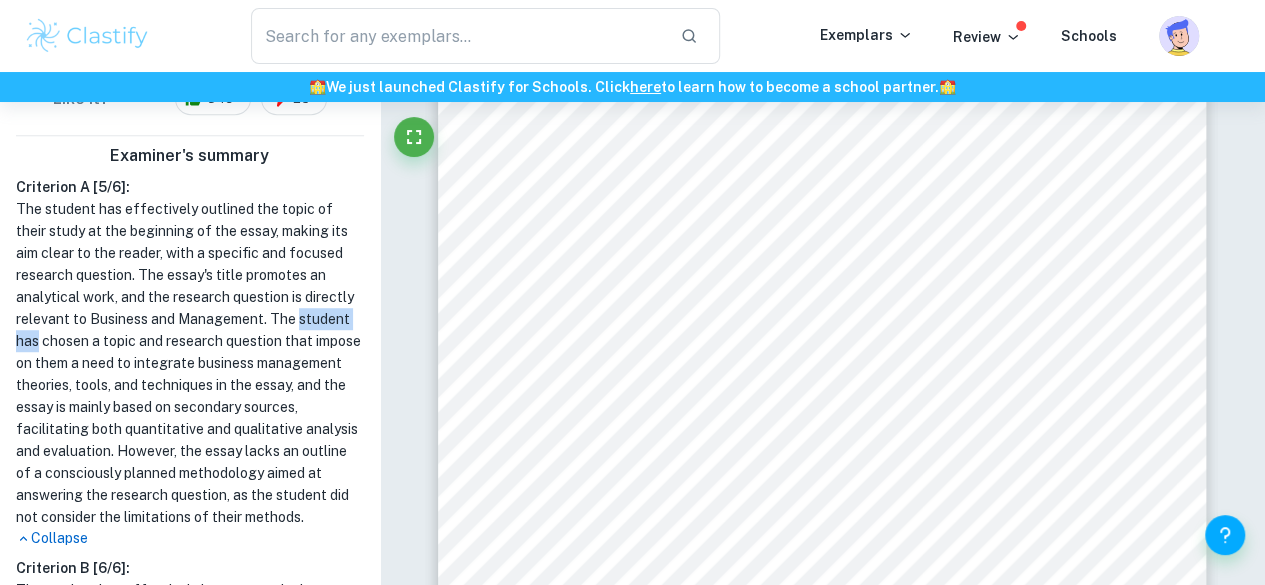 drag, startPoint x: 188, startPoint y: 315, endPoint x: 158, endPoint y: 295, distance: 36.05551 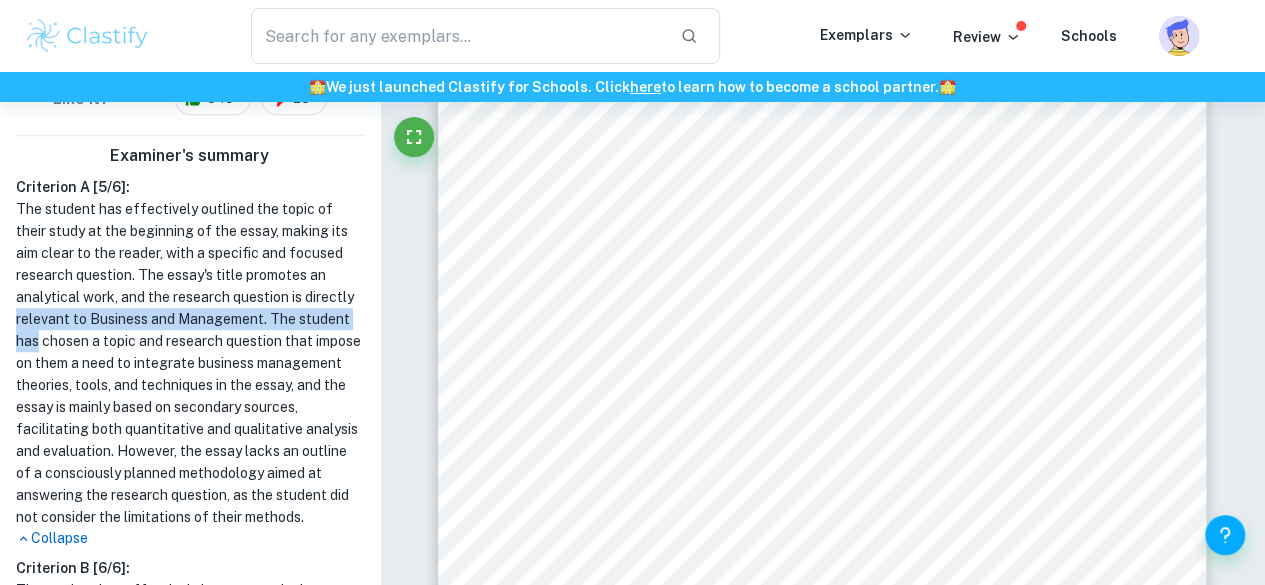 click on "The student has effectively outlined the topic of their study at the beginning of the essay, making its aim clear to the reader, with a specific and focused research question. The essay's title promotes an analytical work, and the research question is directly relevant to Business and Management. The student has chosen a topic and research question that impose on them a need to integrate business management theories, tools, and techniques in the essay, and the essay is mainly based on secondary sources, facilitating both quantitative and qualitative analysis and evaluation. However, the essay lacks an outline of a consciously planned methodology aimed at answering the research question, as the student did not consider the limitations of their methods." at bounding box center [190, 363] 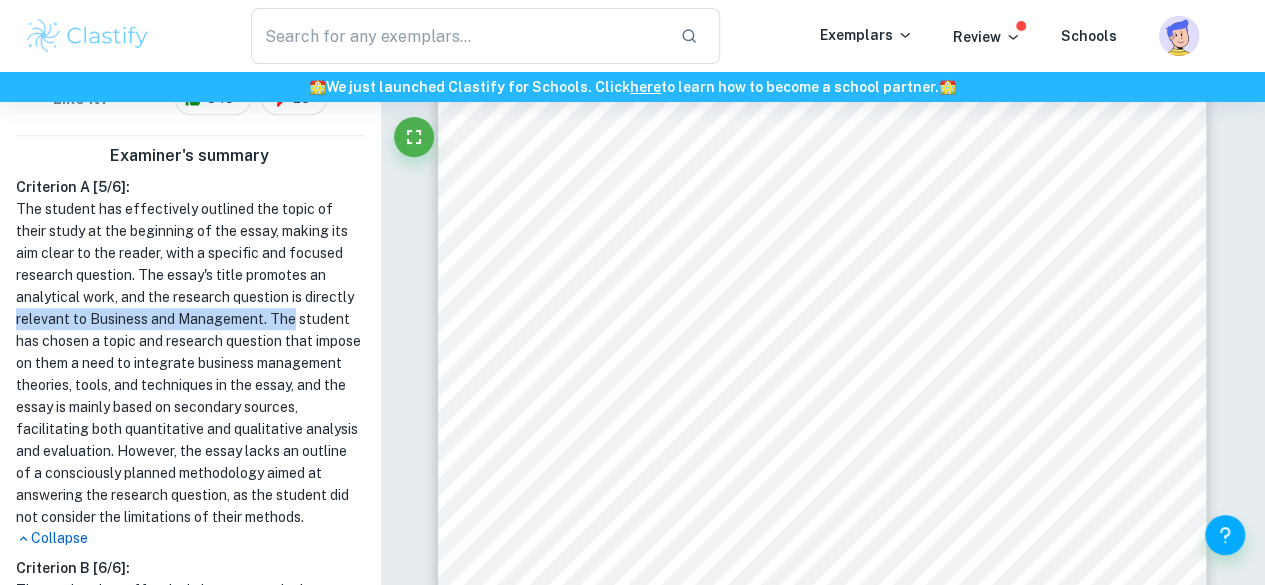 drag, startPoint x: 158, startPoint y: 295, endPoint x: 114, endPoint y: 308, distance: 45.88028 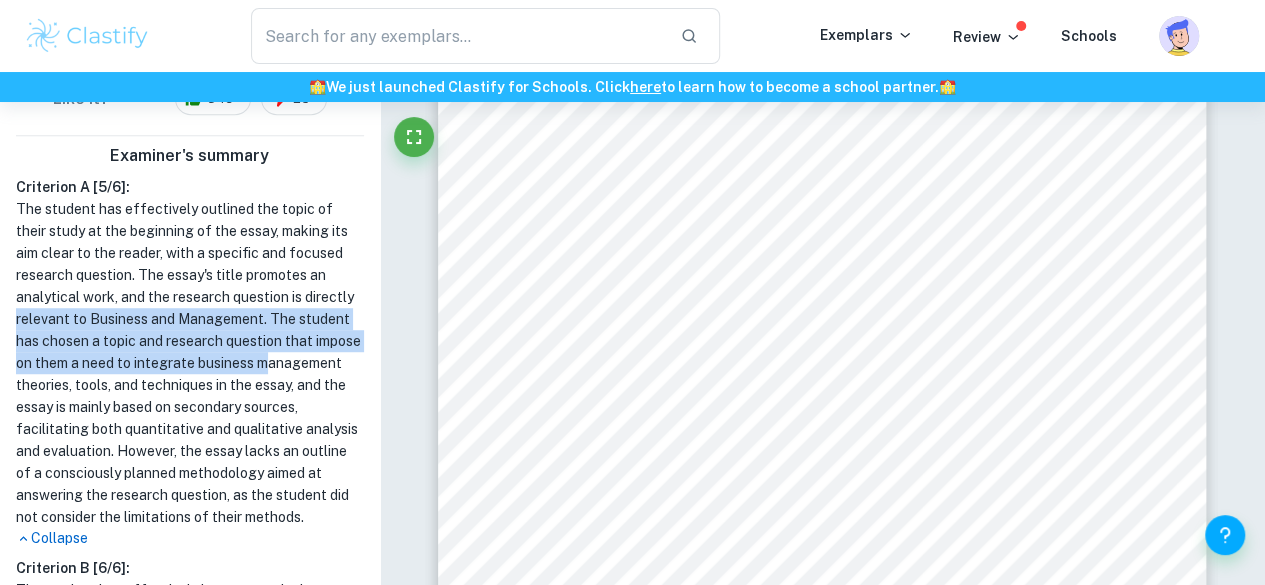 drag, startPoint x: 144, startPoint y: 292, endPoint x: 154, endPoint y: 357, distance: 65.76473 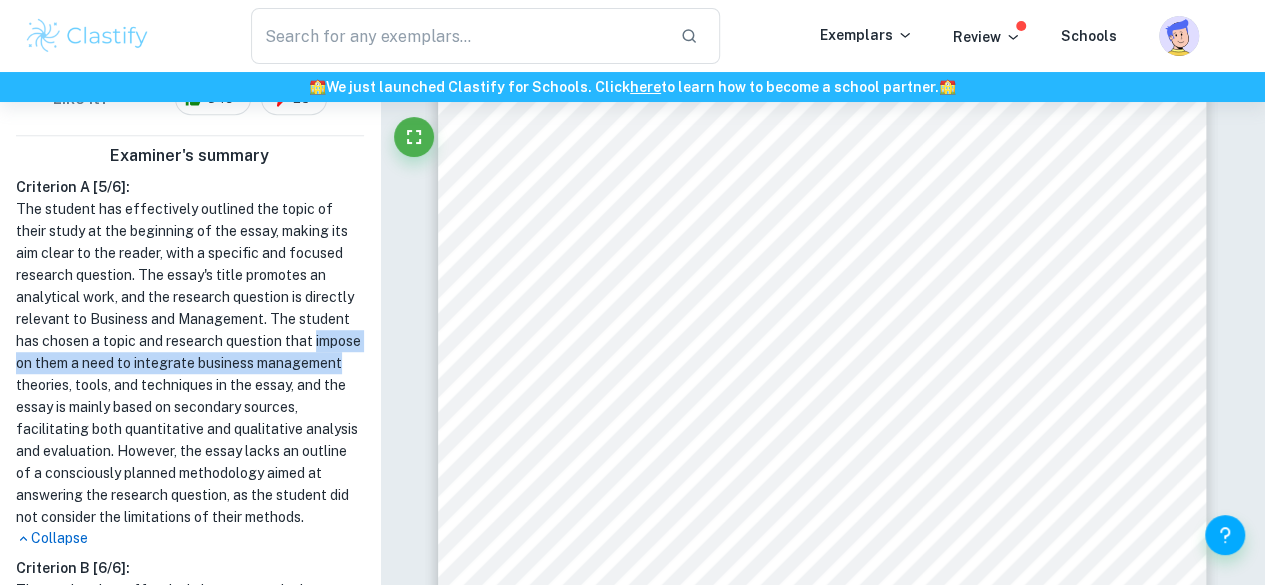 drag, startPoint x: 154, startPoint y: 357, endPoint x: 184, endPoint y: 322, distance: 46.09772 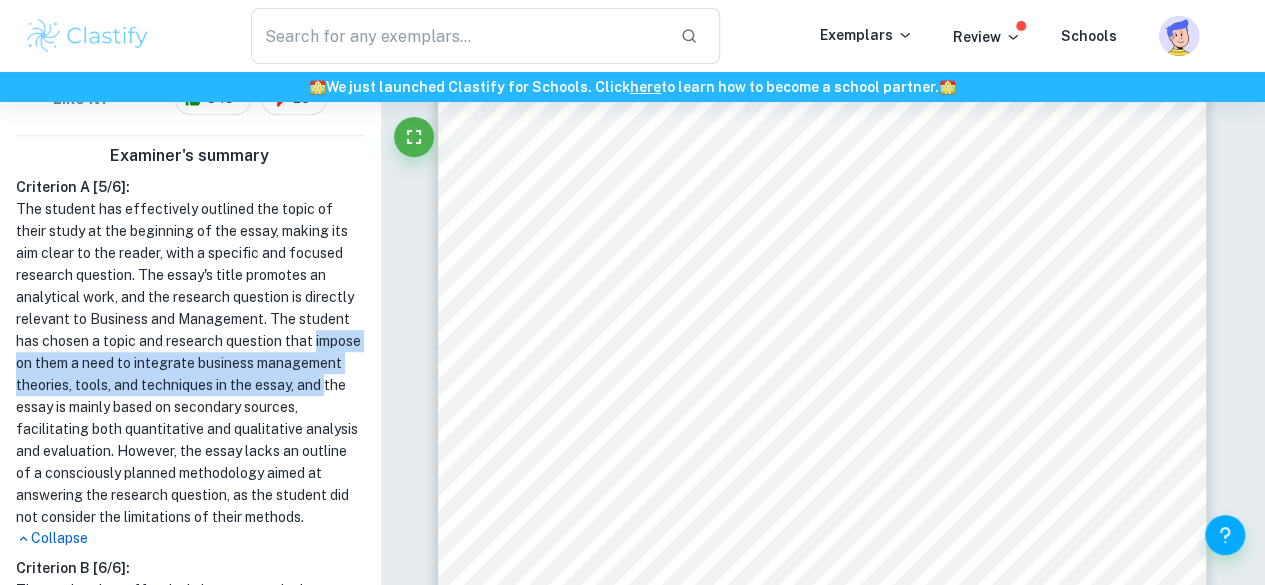 drag, startPoint x: 184, startPoint y: 322, endPoint x: 230, endPoint y: 395, distance: 86.28442 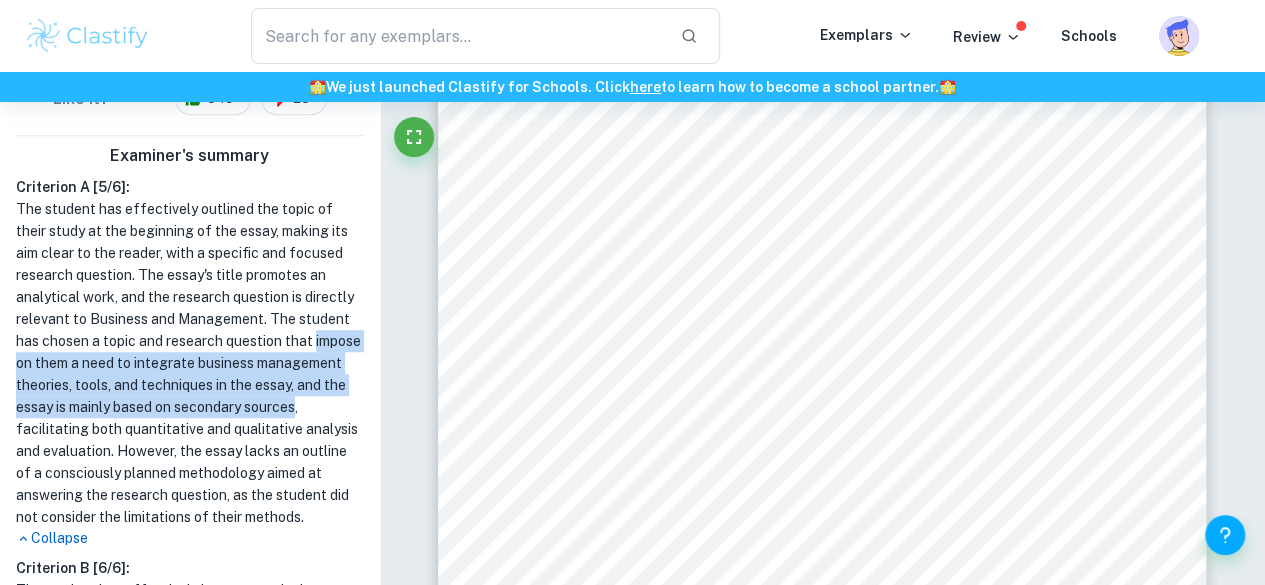 click on "The student has effectively outlined the topic of their study at the beginning of the essay, making its aim clear to the reader, with a specific and focused research question. The essay's title promotes an analytical work, and the research question is directly relevant to Business and Management. The student has chosen a topic and research question that impose on them a need to integrate business management theories, tools, and techniques in the essay, and the essay is mainly based on secondary sources, facilitating both quantitative and qualitative analysis and evaluation. However, the essay lacks an outline of a consciously planned methodology aimed at answering the research question, as the student did not consider the limitations of their methods." at bounding box center (190, 363) 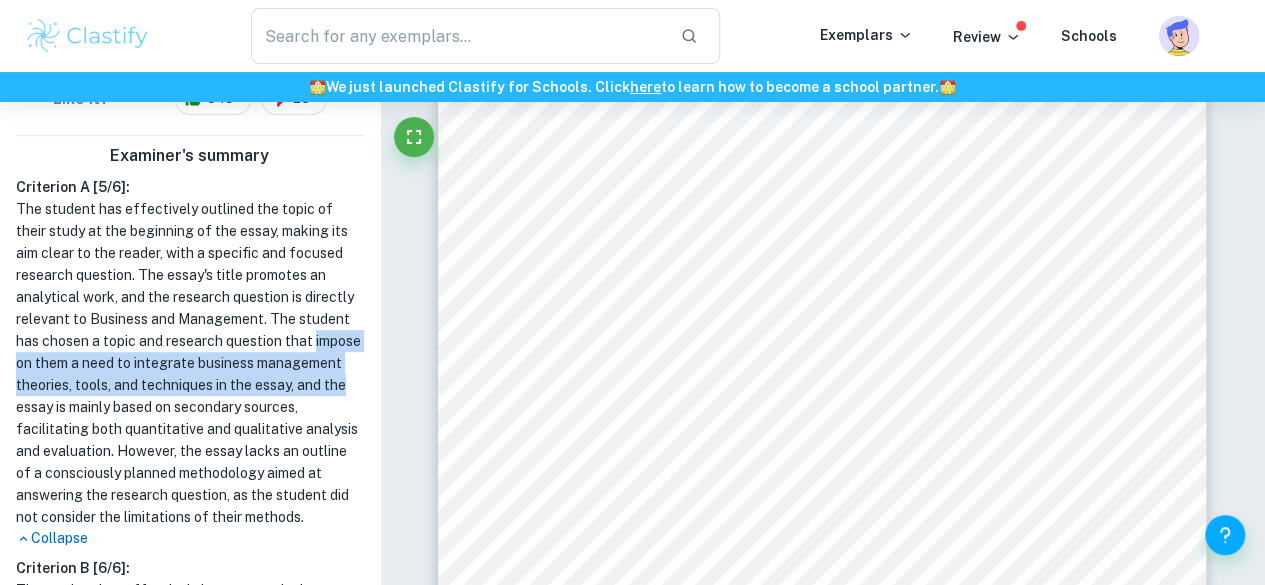 drag, startPoint x: 203, startPoint y: 333, endPoint x: 240, endPoint y: 384, distance: 63.007935 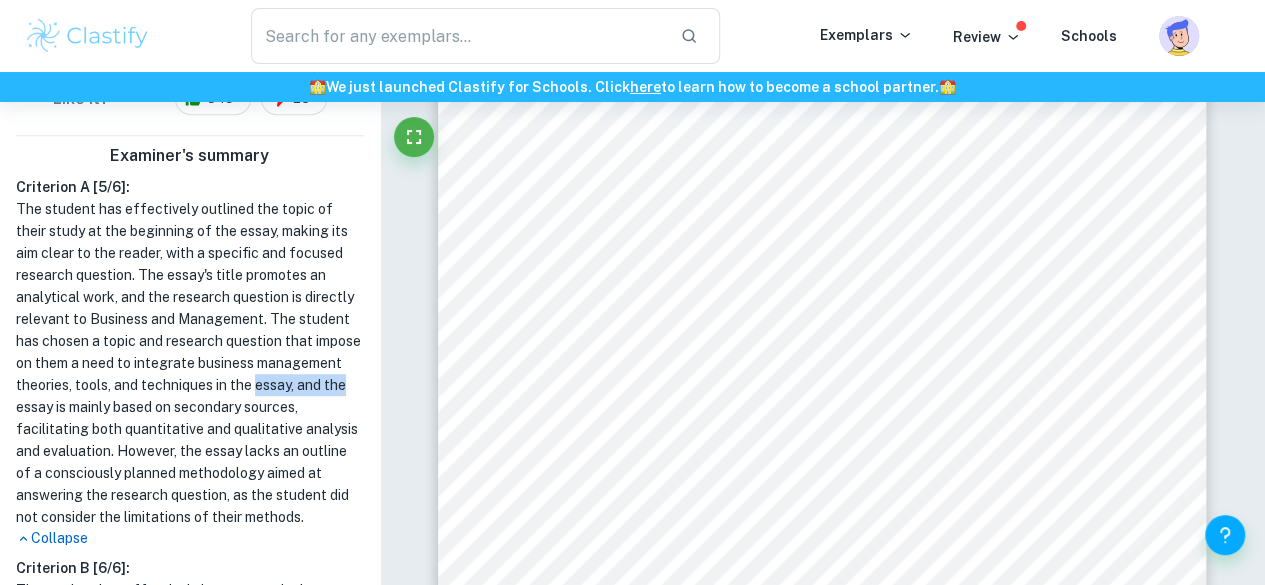 drag, startPoint x: 240, startPoint y: 384, endPoint x: 178, endPoint y: 367, distance: 64.288414 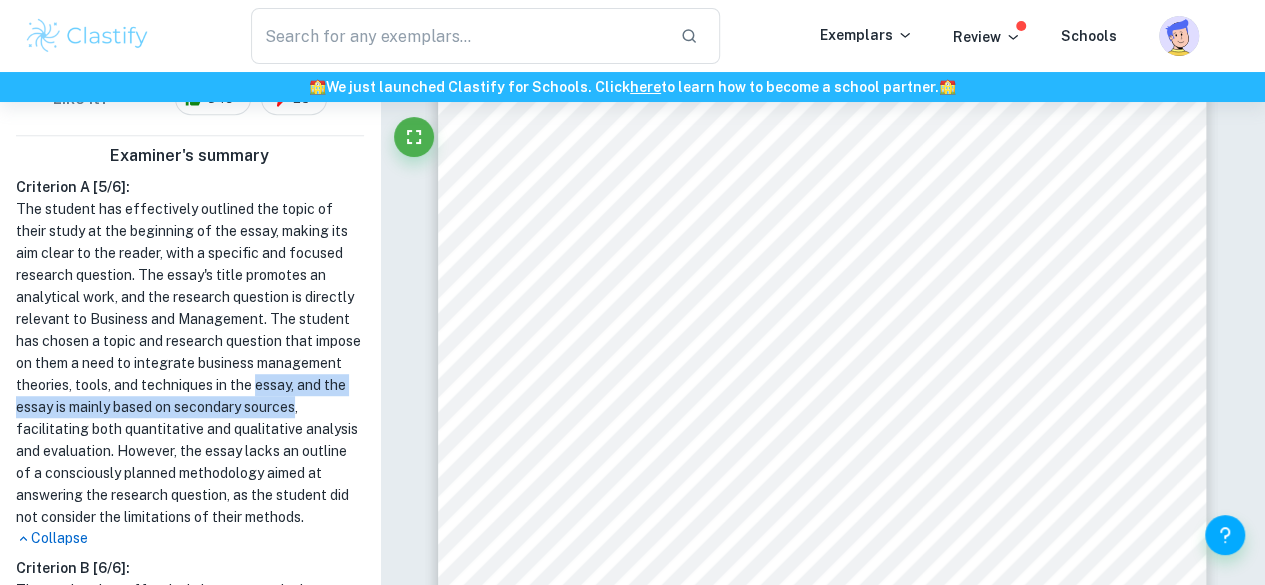 drag, startPoint x: 178, startPoint y: 367, endPoint x: 238, endPoint y: 418, distance: 78.74643 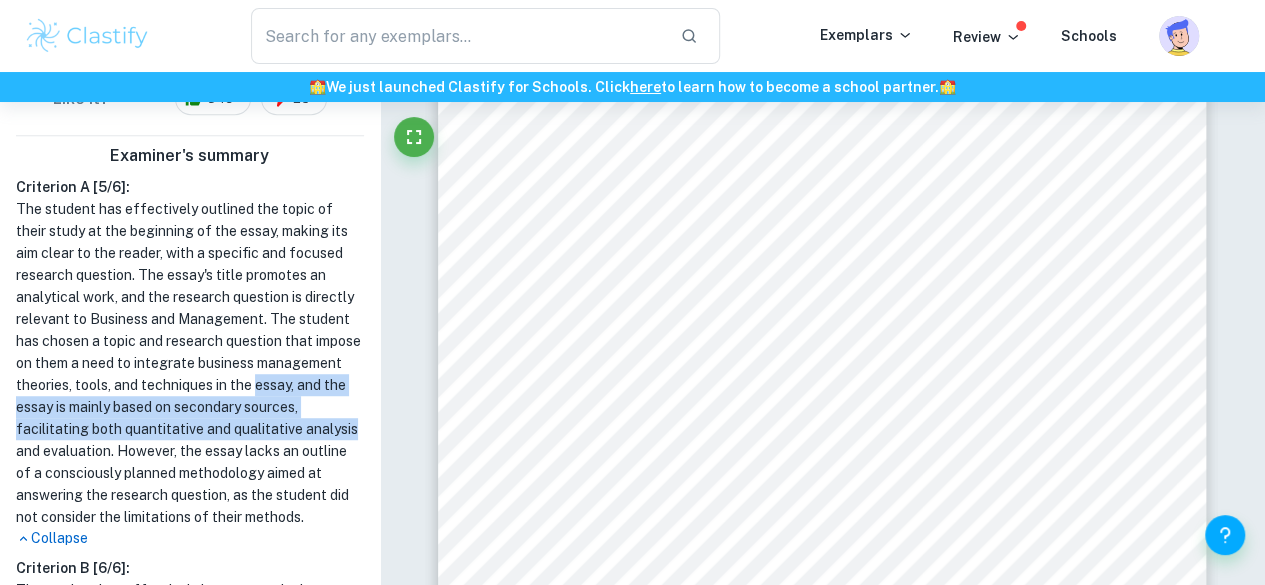 click on "The student has effectively outlined the topic of their study at the beginning of the essay, making its aim clear to the reader, with a specific and focused research question. The essay's title promotes an analytical work, and the research question is directly relevant to Business and Management. The student has chosen a topic and research question that impose on them a need to integrate business management theories, tools, and techniques in the essay, and the essay is mainly based on secondary sources, facilitating both quantitative and qualitative analysis and evaluation. However, the essay lacks an outline of a consciously planned methodology aimed at answering the research question, as the student did not consider the limitations of their methods." at bounding box center (190, 363) 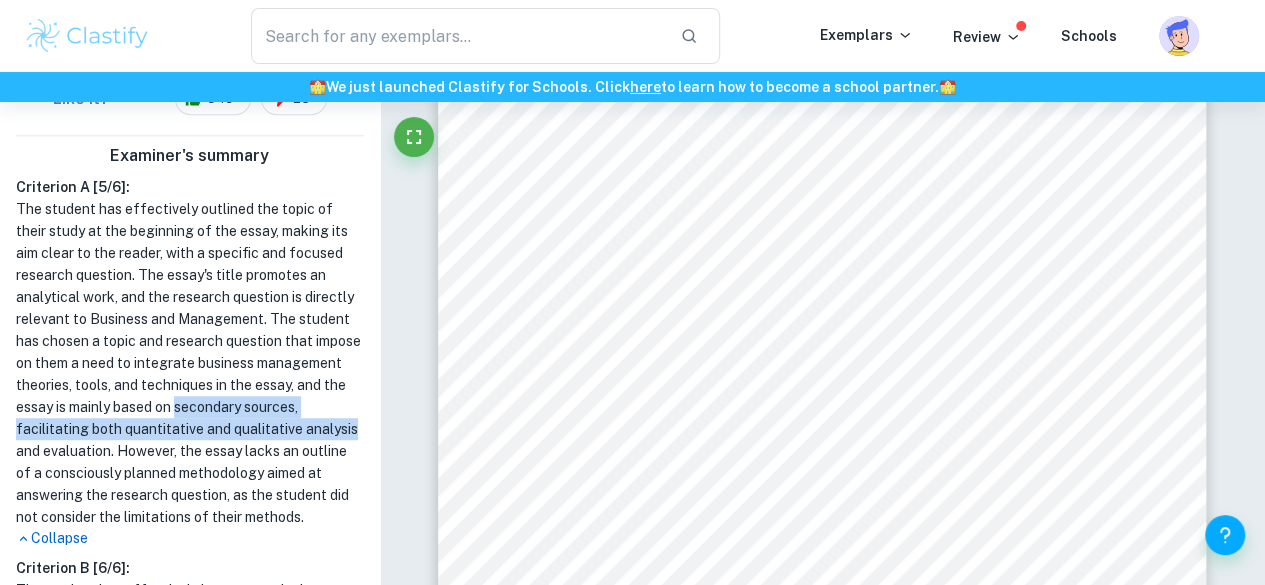 drag, startPoint x: 238, startPoint y: 418, endPoint x: 173, endPoint y: 390, distance: 70.77429 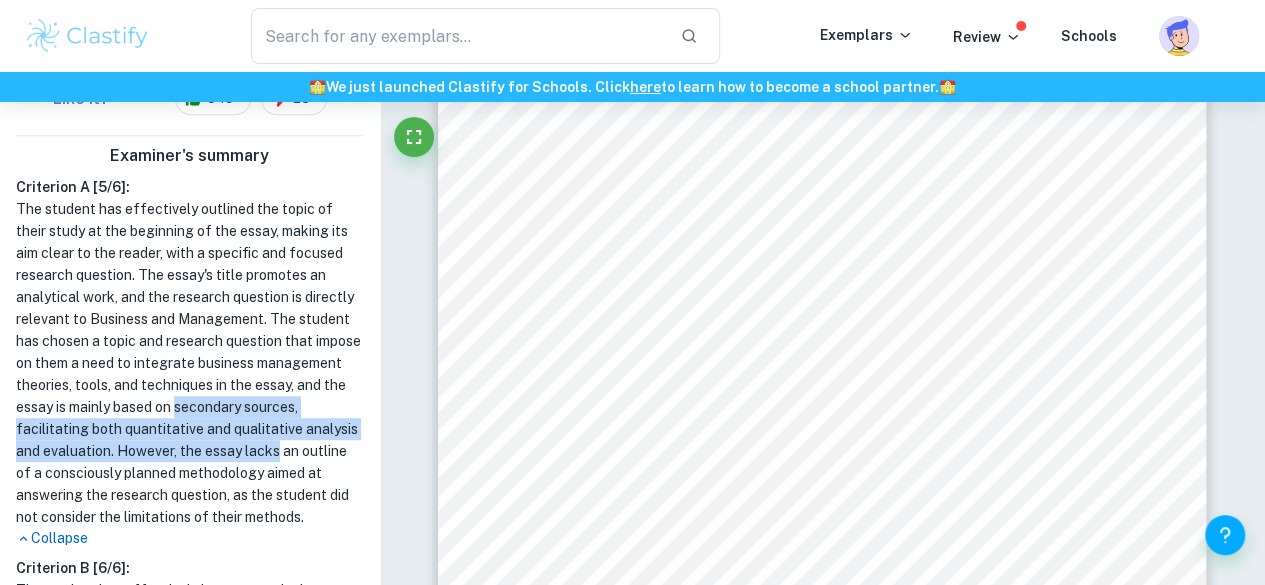 drag, startPoint x: 173, startPoint y: 390, endPoint x: 236, endPoint y: 451, distance: 87.69264 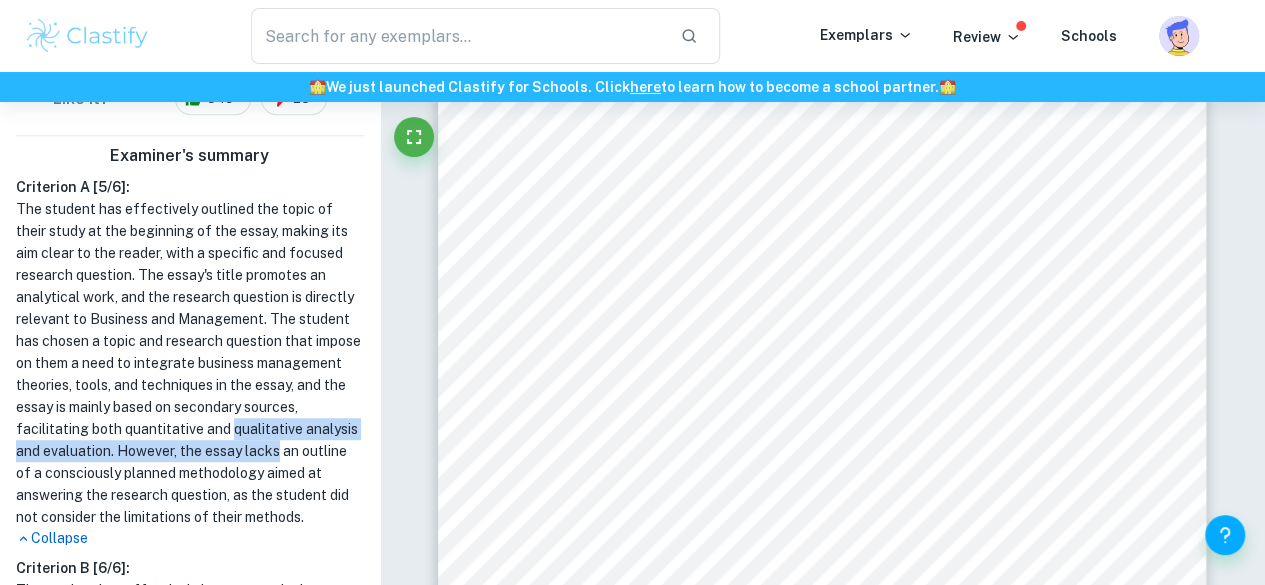 drag, startPoint x: 236, startPoint y: 451, endPoint x: 182, endPoint y: 423, distance: 60.827625 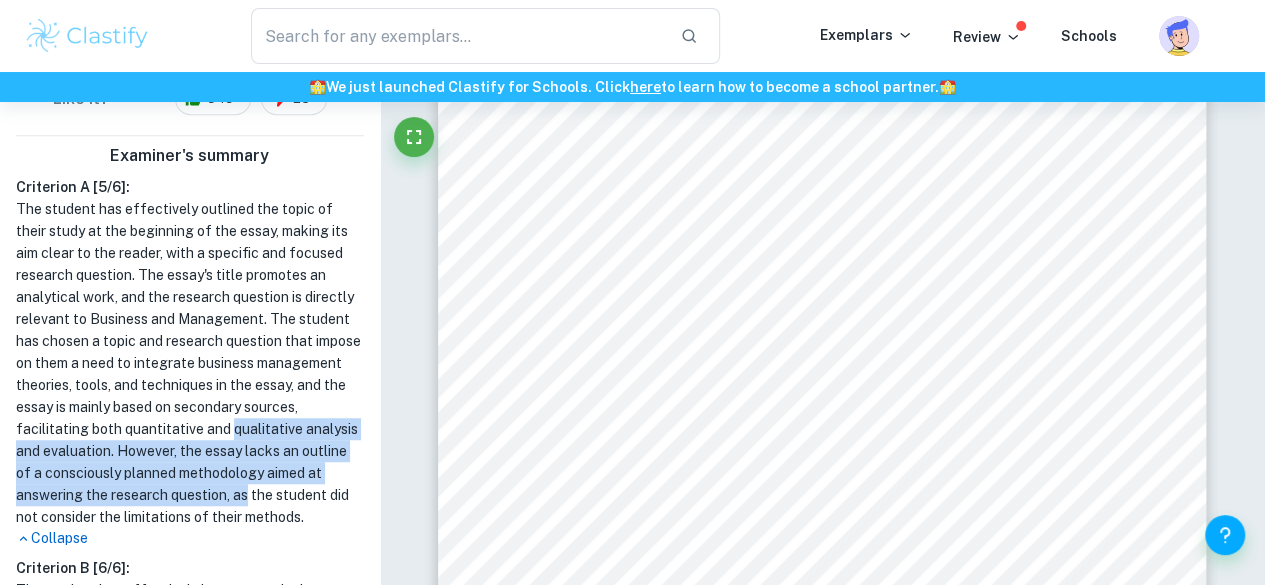 drag, startPoint x: 182, startPoint y: 423, endPoint x: 239, endPoint y: 479, distance: 79.9062 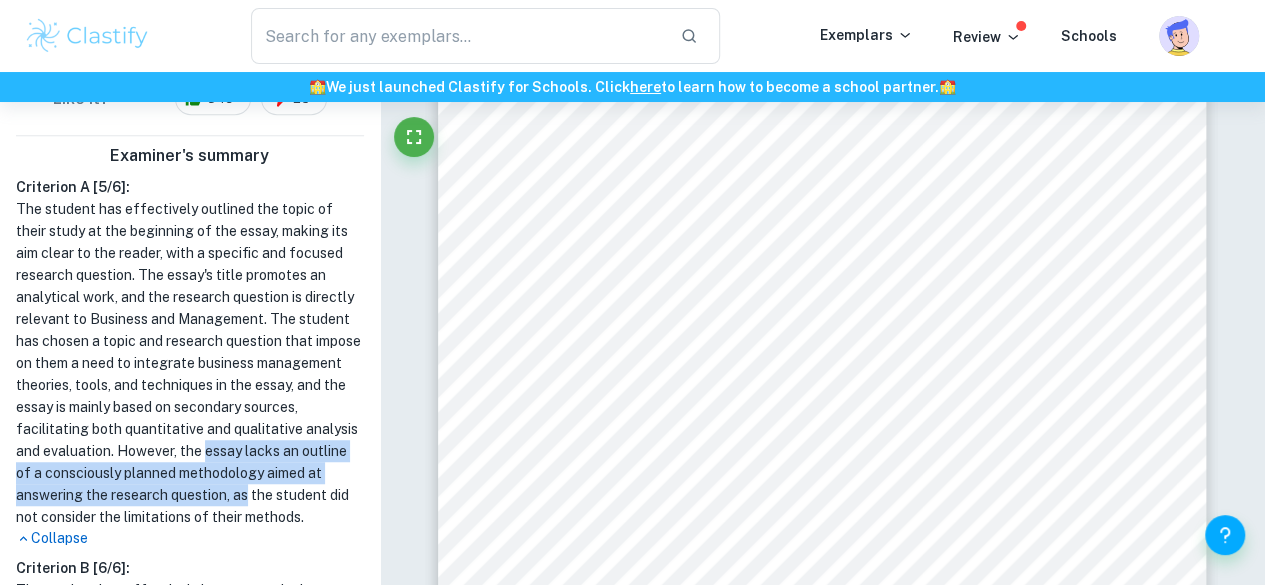 drag, startPoint x: 239, startPoint y: 479, endPoint x: 180, endPoint y: 449, distance: 66.189125 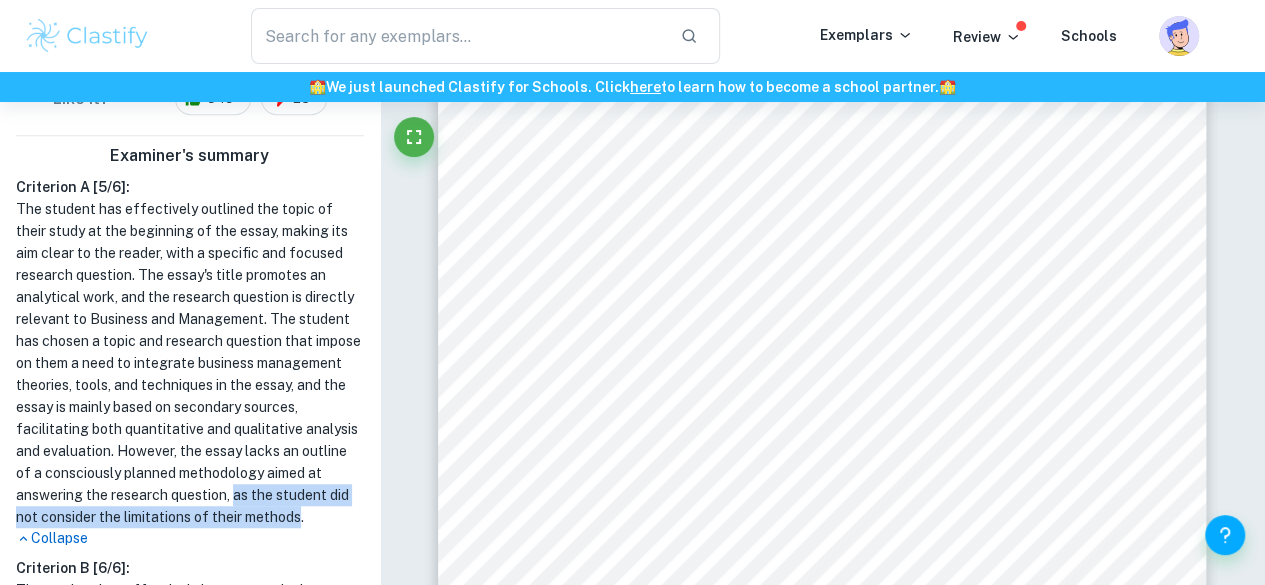 drag, startPoint x: 239, startPoint y: 488, endPoint x: 298, endPoint y: 515, distance: 64.884514 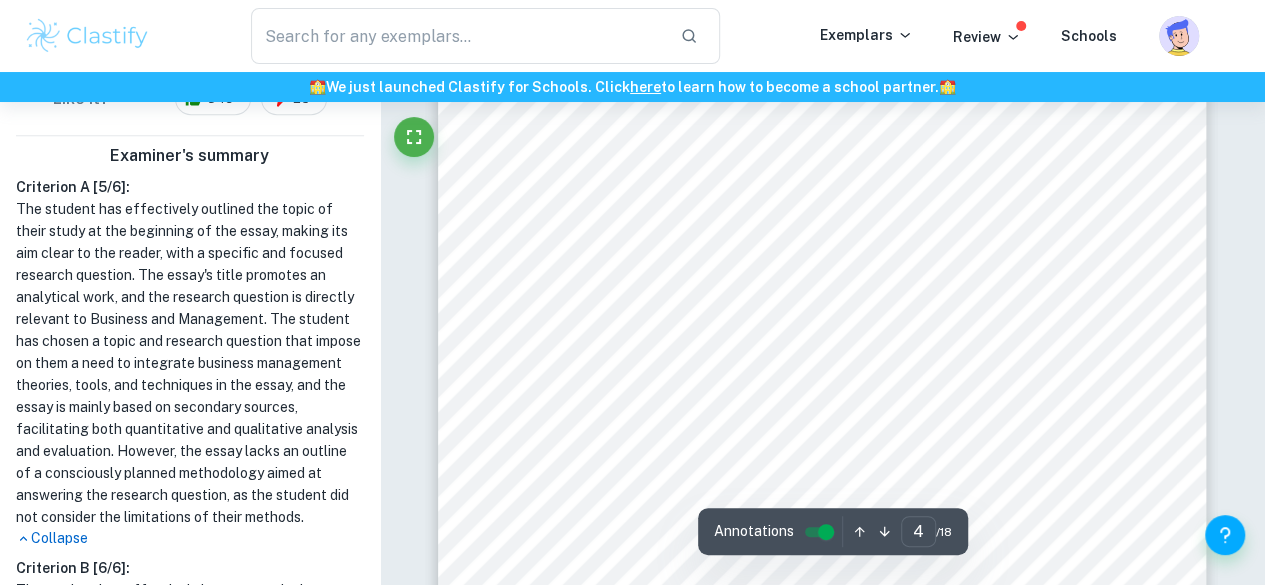 click at bounding box center (822, 64) 